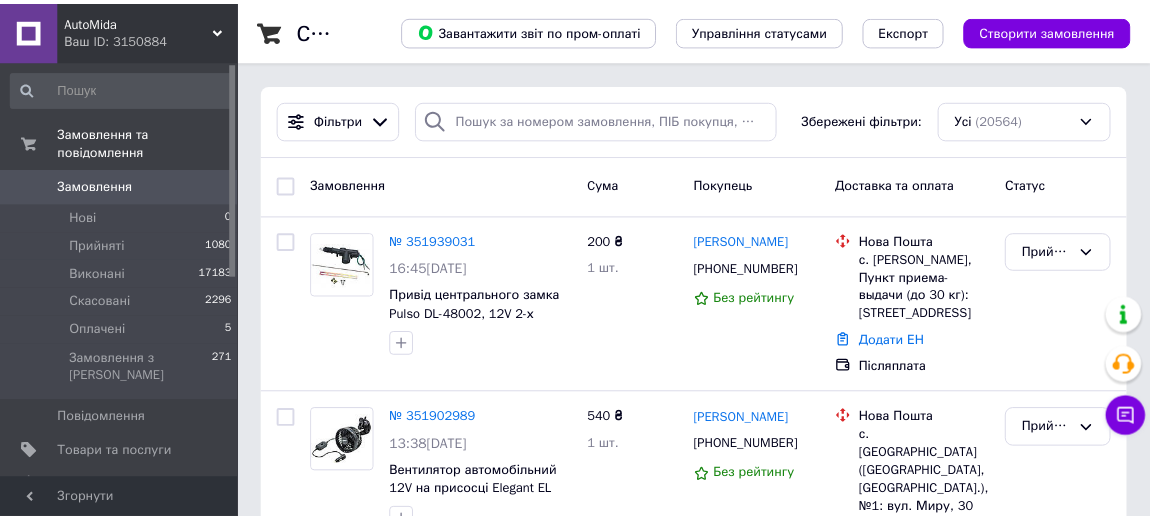 scroll, scrollTop: 0, scrollLeft: 0, axis: both 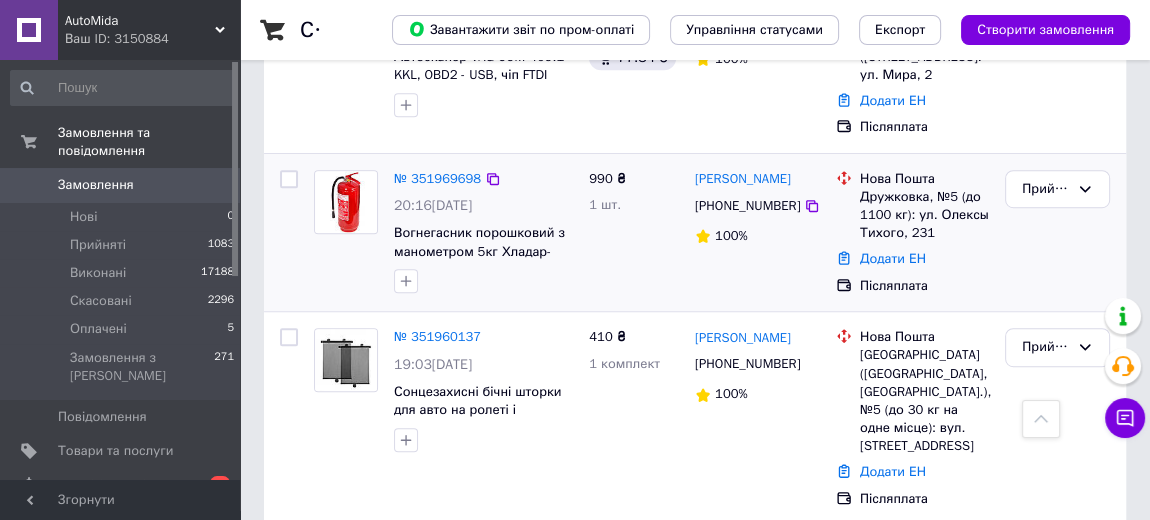 click at bounding box center (289, 233) 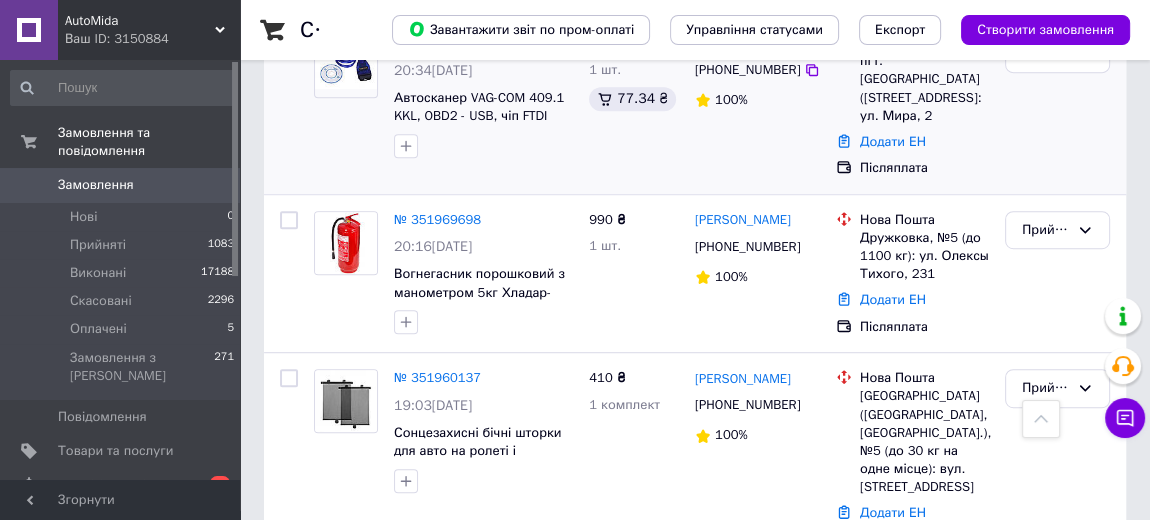 scroll, scrollTop: 1000, scrollLeft: 0, axis: vertical 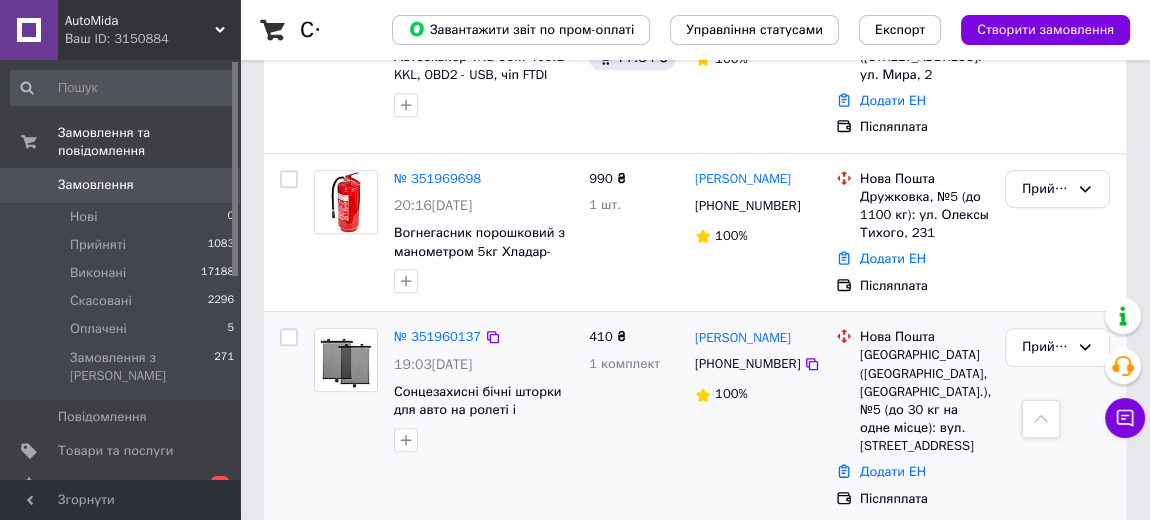 click at bounding box center (346, 390) 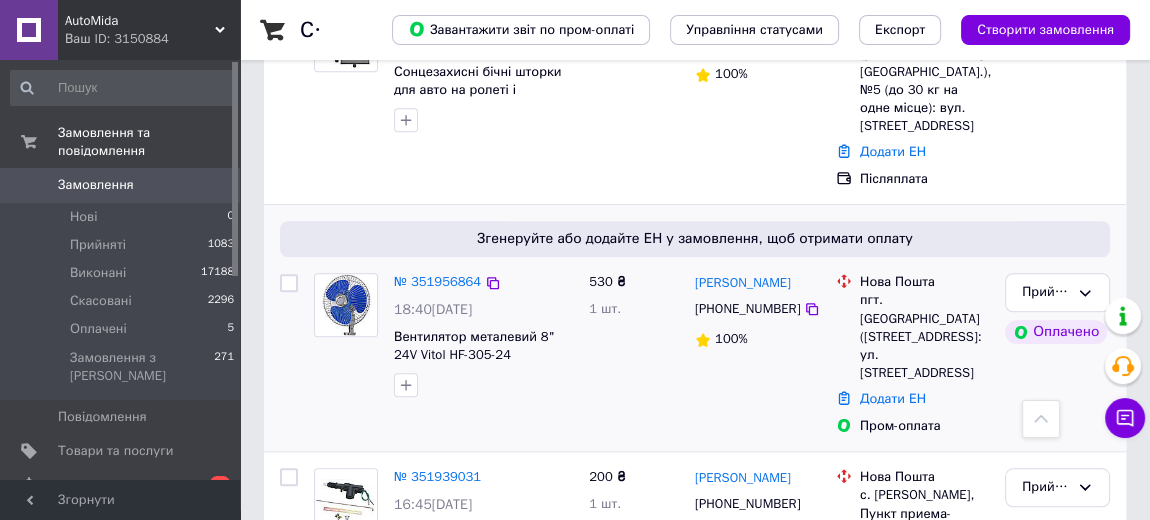 scroll, scrollTop: 1363, scrollLeft: 0, axis: vertical 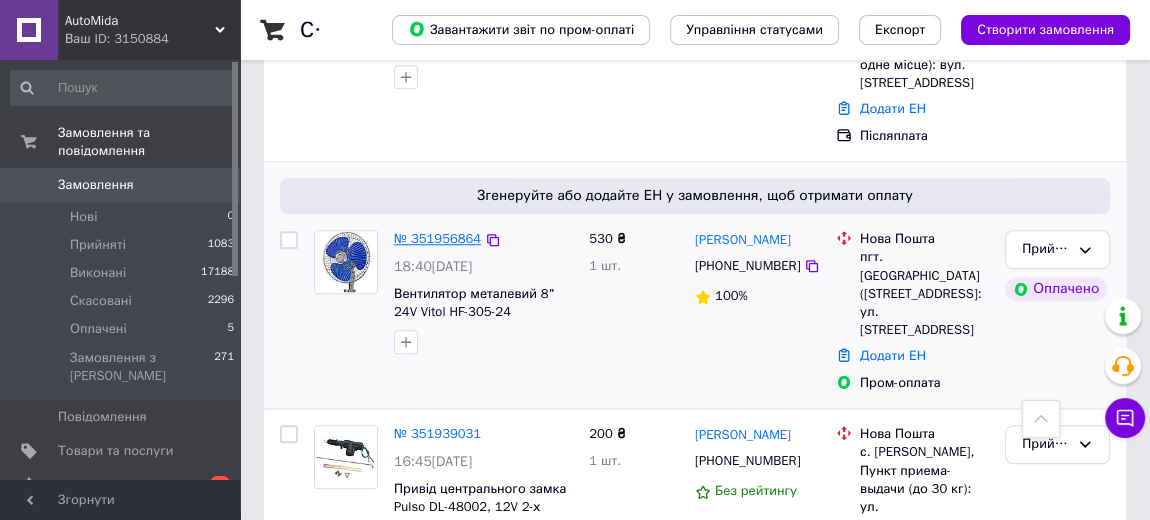 click on "№ 351956864" at bounding box center (437, 238) 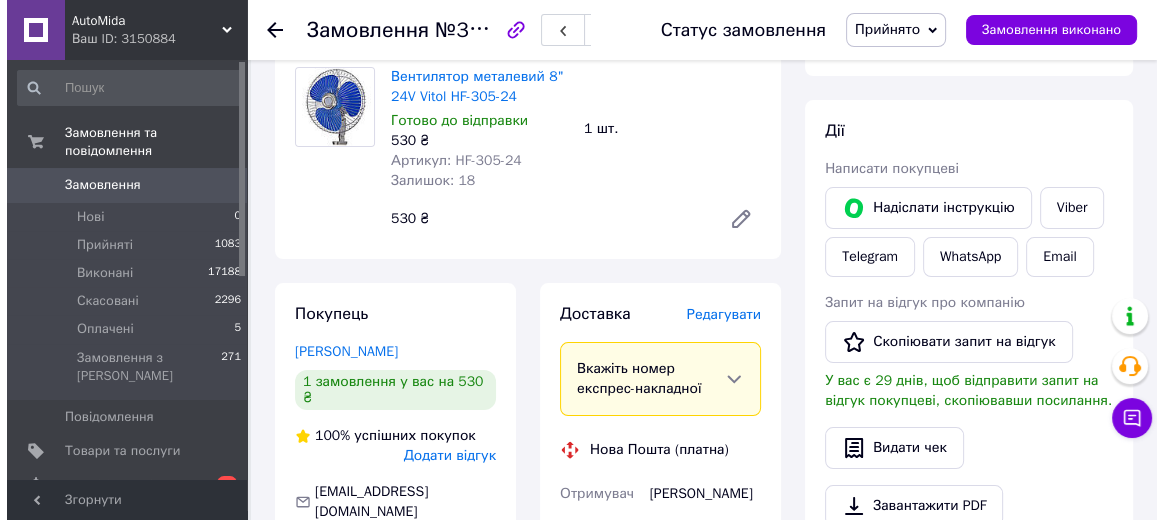 scroll, scrollTop: 363, scrollLeft: 0, axis: vertical 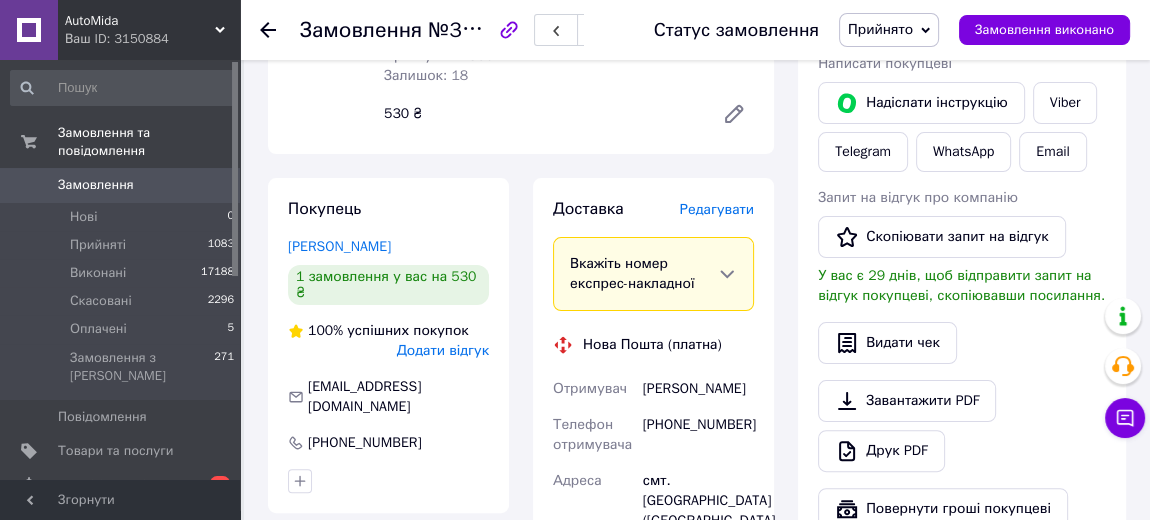 click on "Редагувати" at bounding box center [717, 209] 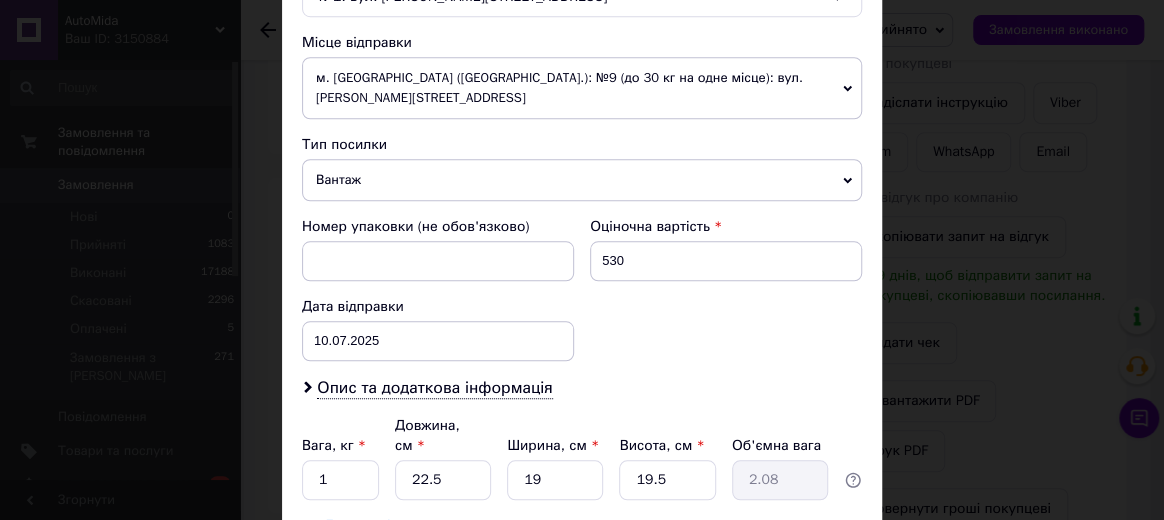 scroll, scrollTop: 818, scrollLeft: 0, axis: vertical 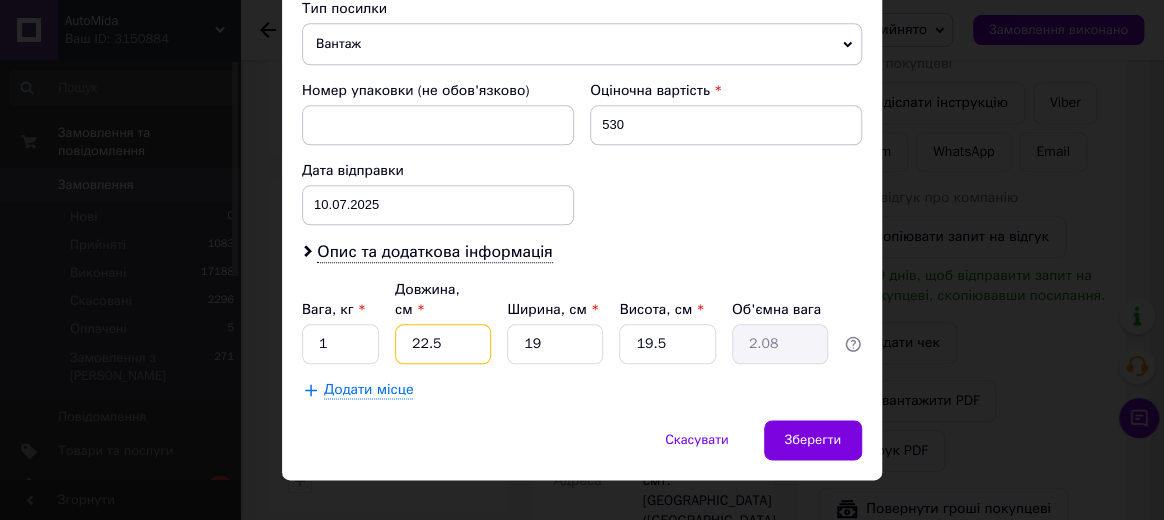 click on "22.5" at bounding box center (443, 344) 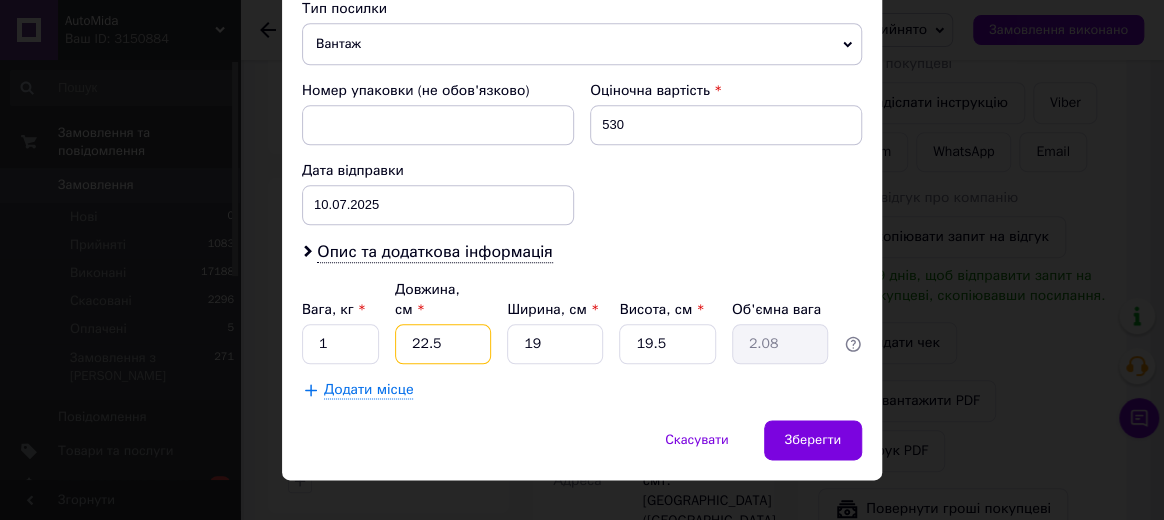 type on "22." 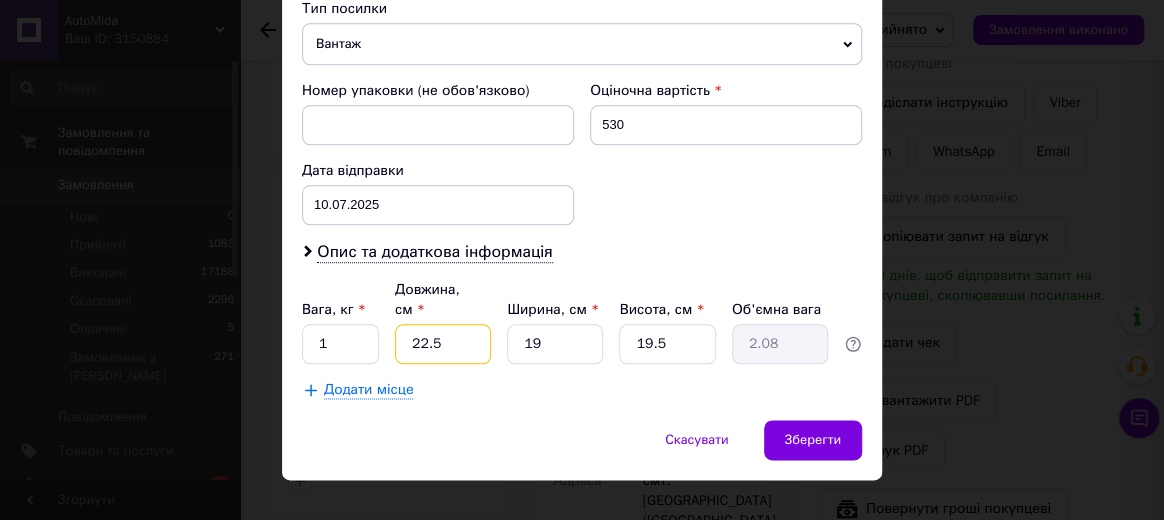 type on "2.04" 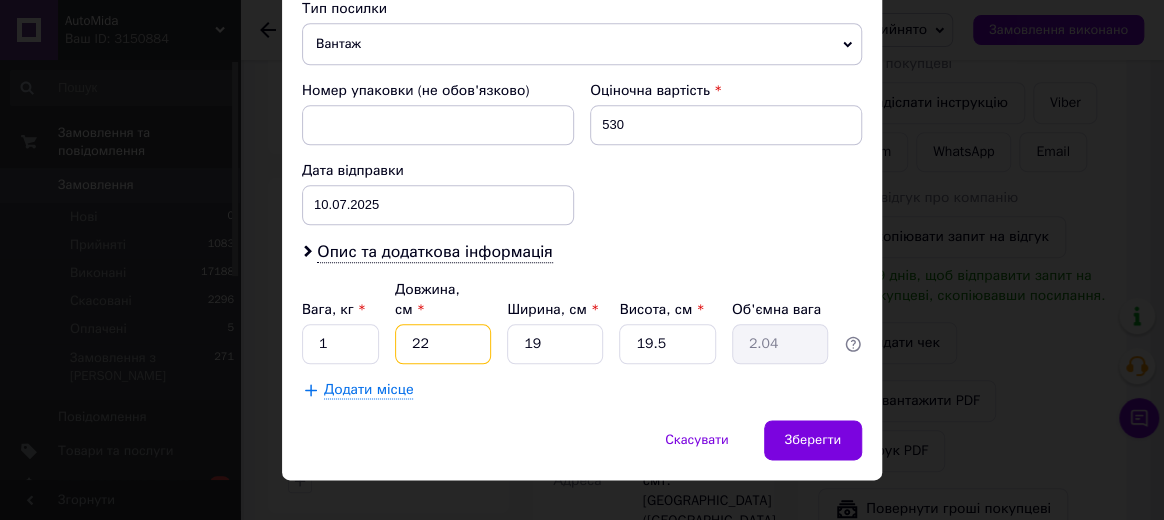 type on "2" 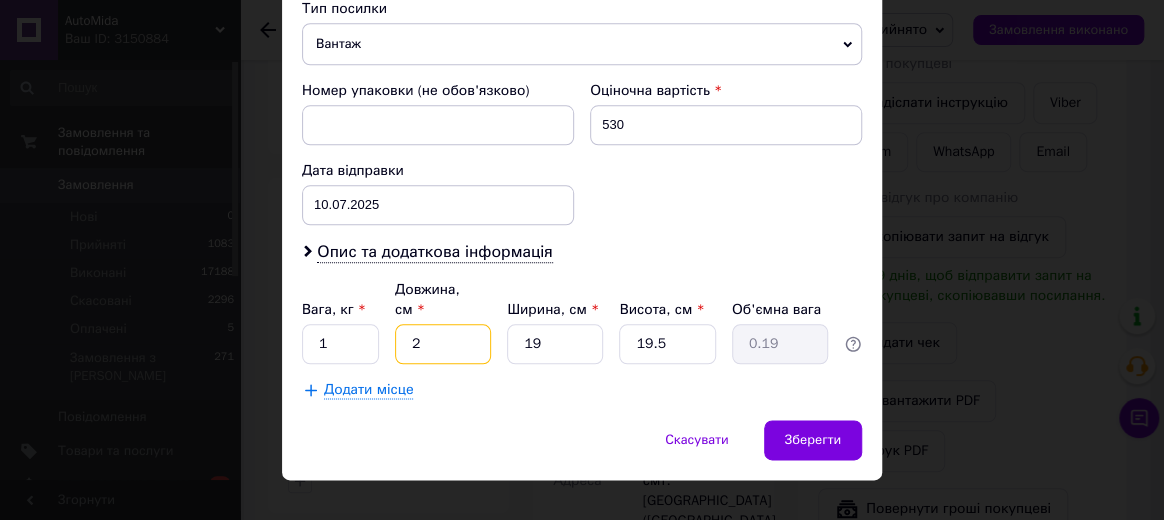 type on "25" 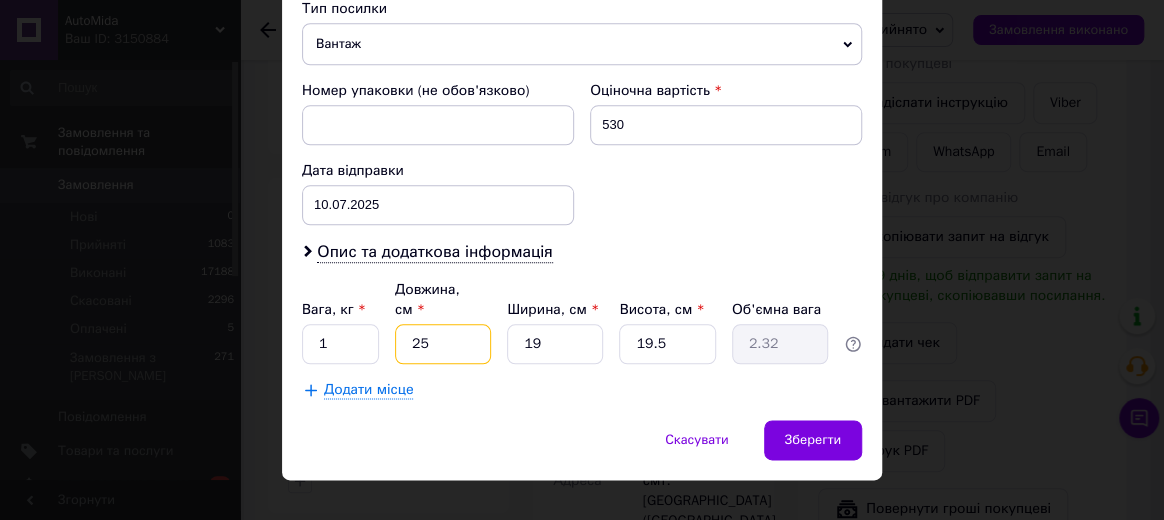 type on "25" 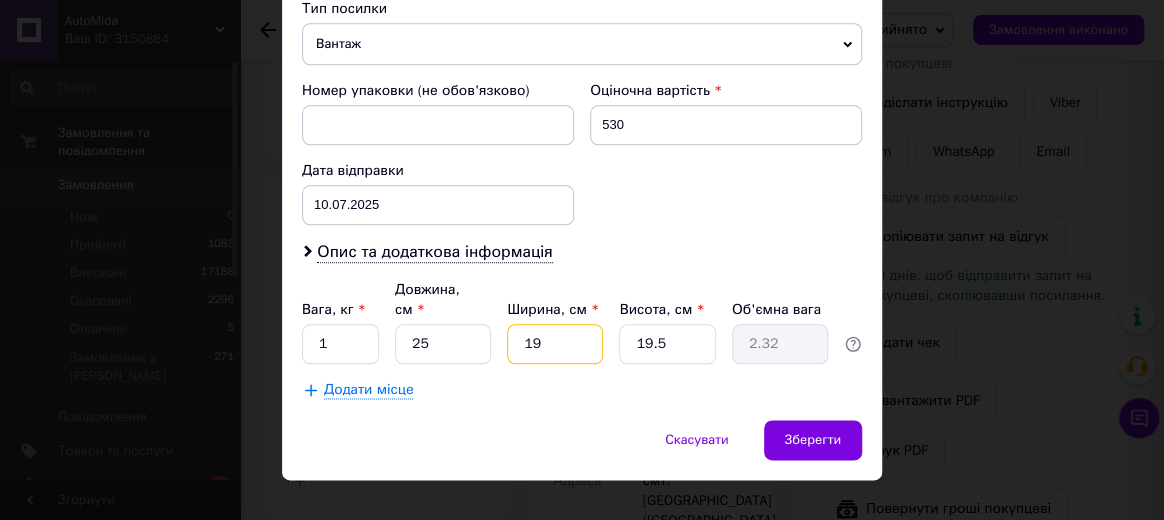 click on "19" at bounding box center [555, 344] 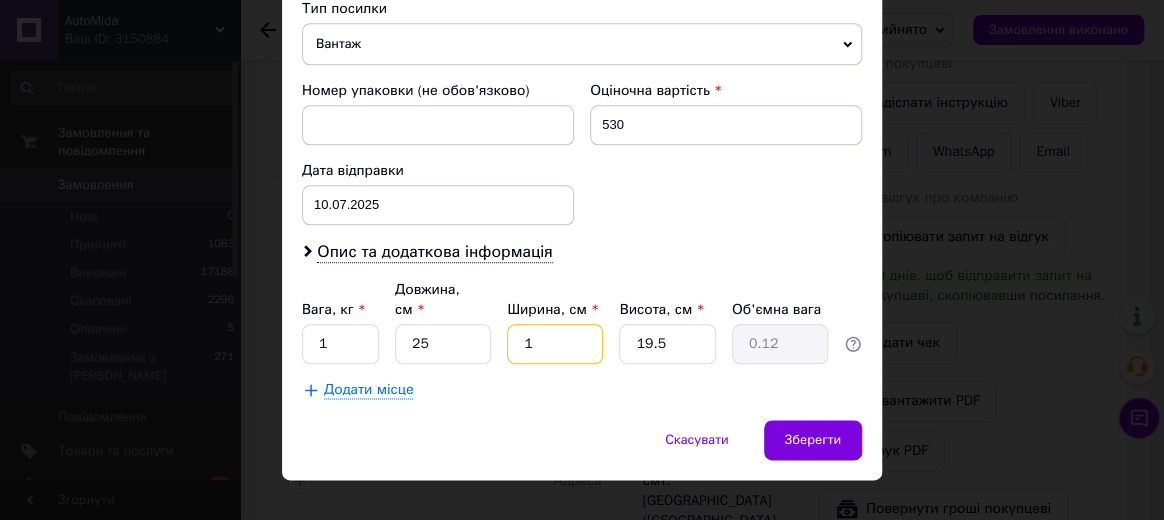 type 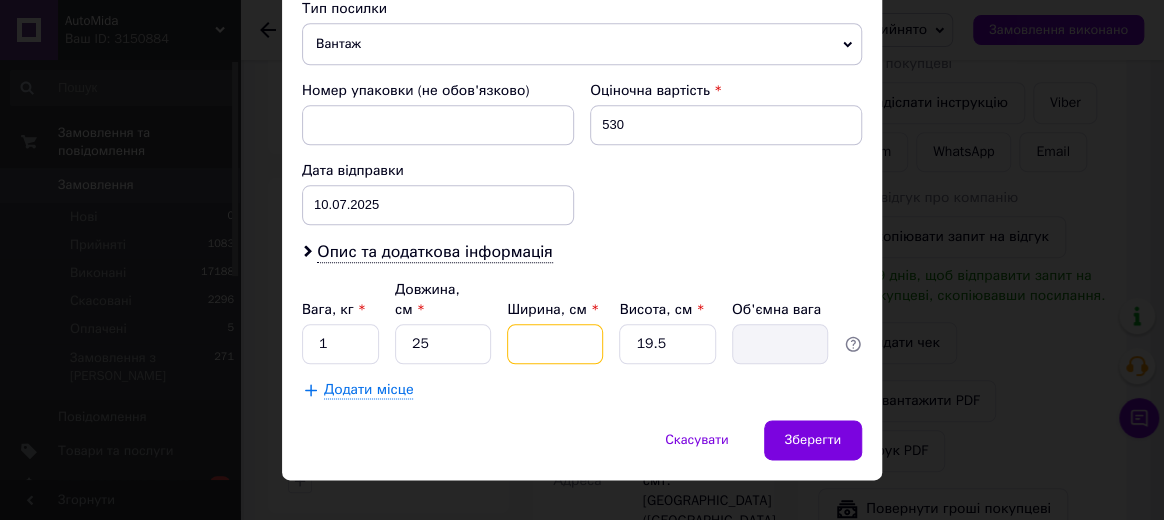 type on "2" 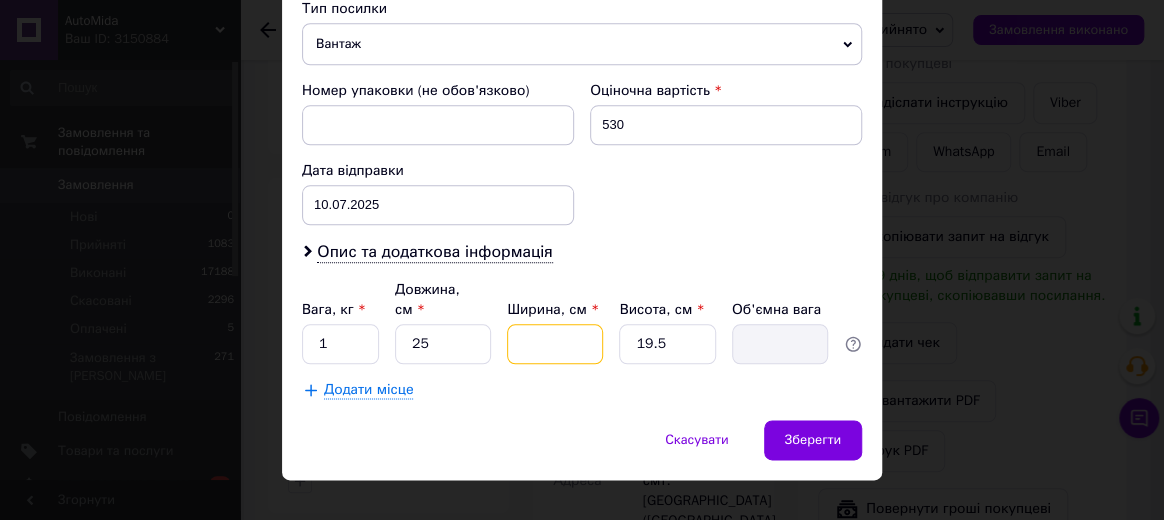type on "0.24" 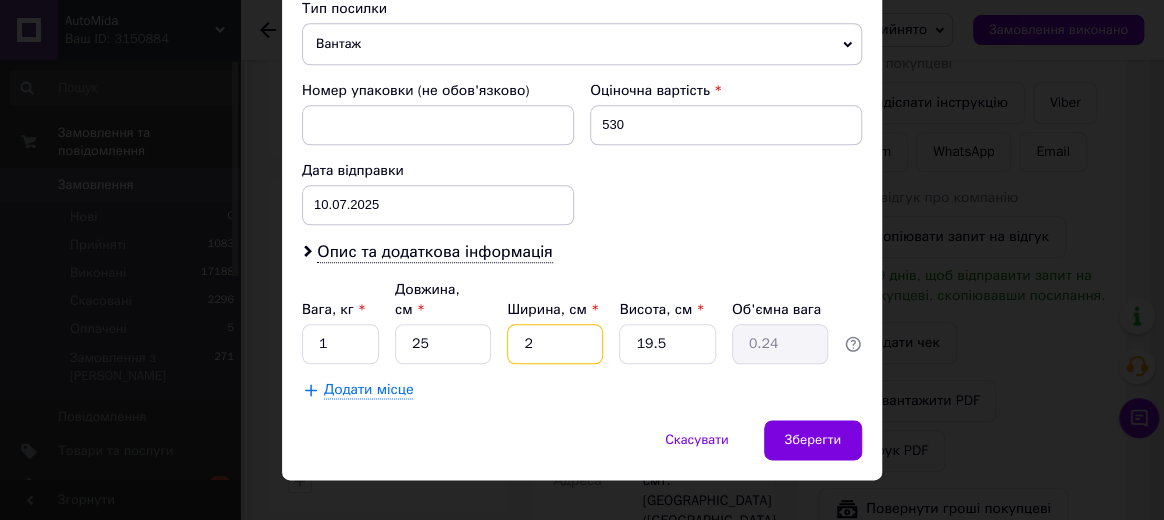 type on "21" 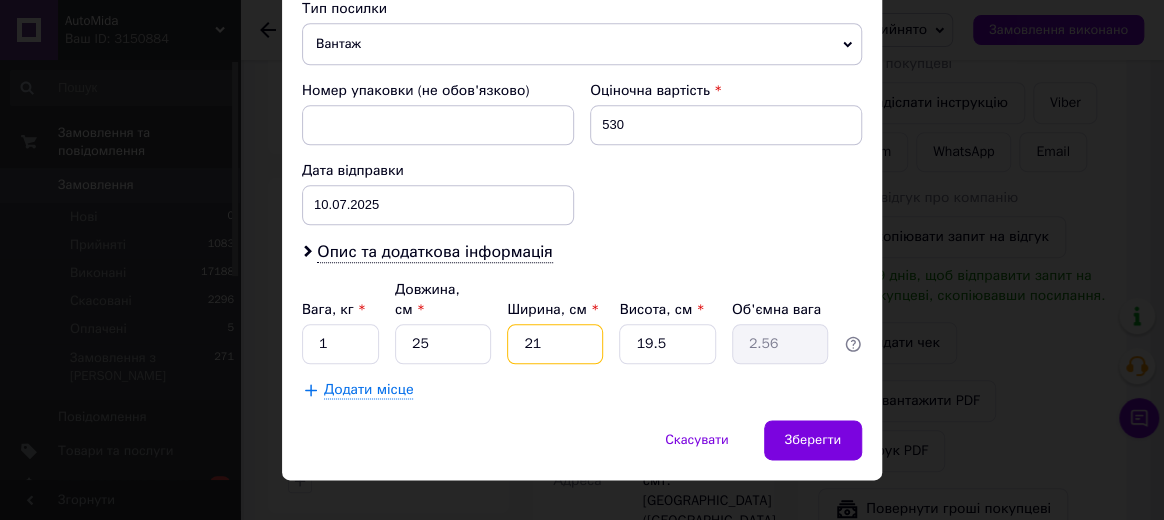 type on "21" 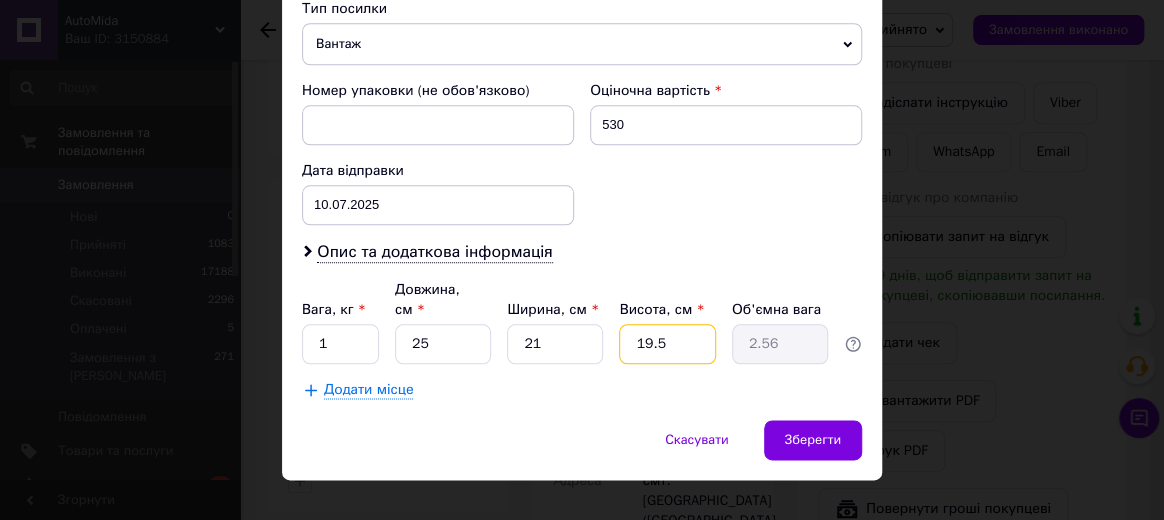 click on "19.5" at bounding box center (667, 344) 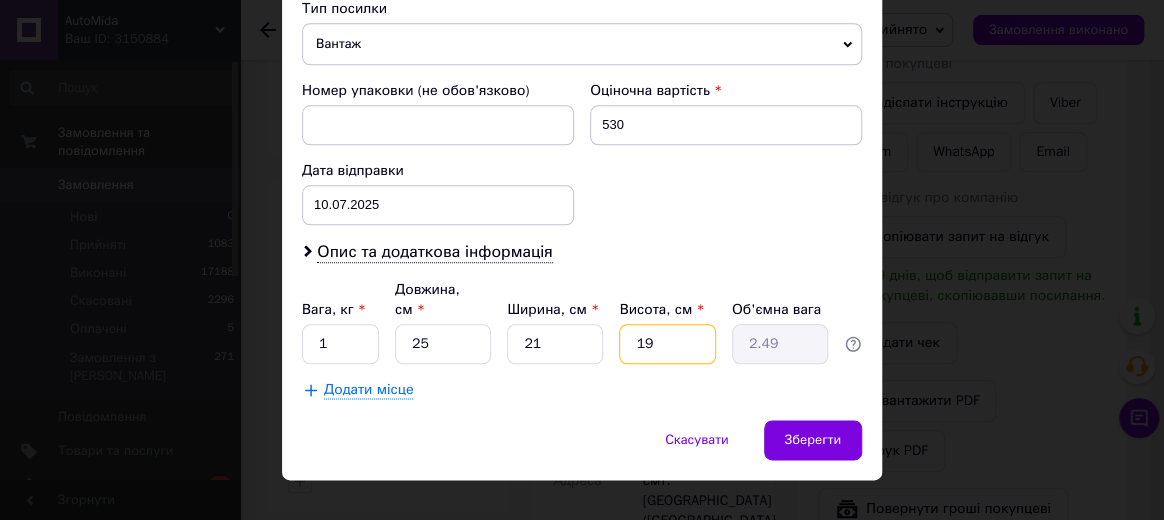 type on "1" 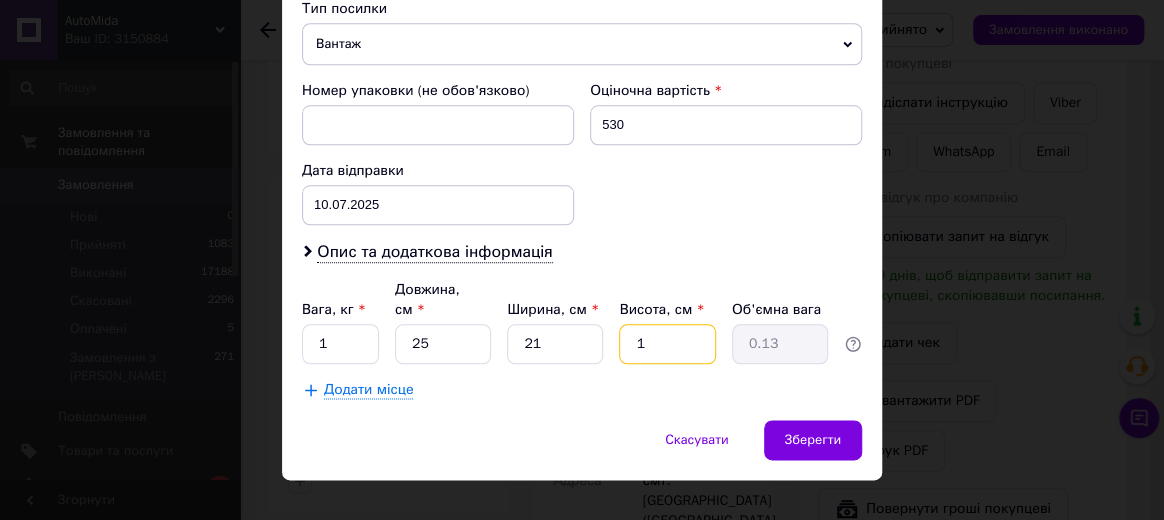 type 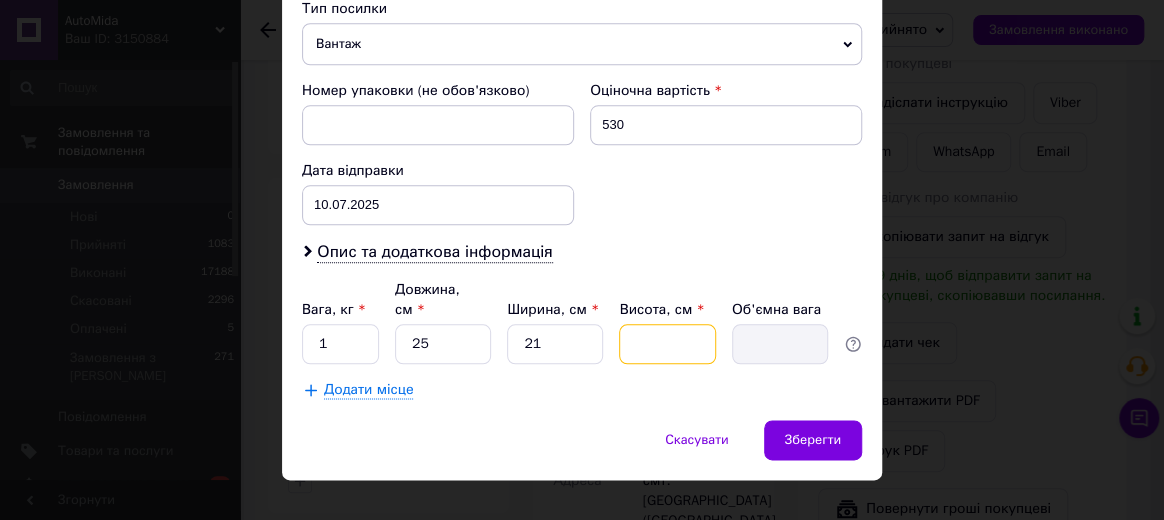 type on "2" 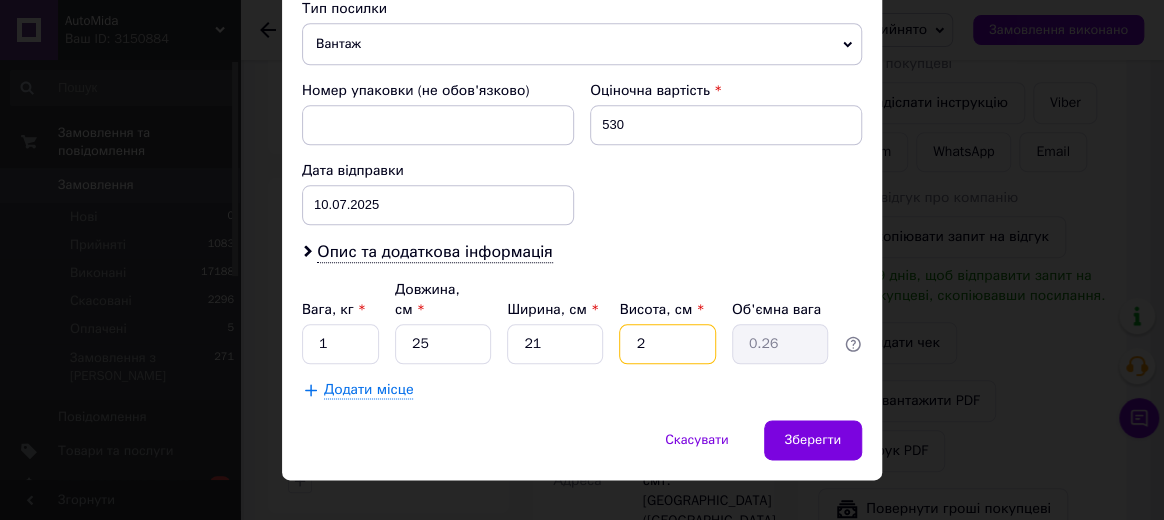 type on "21" 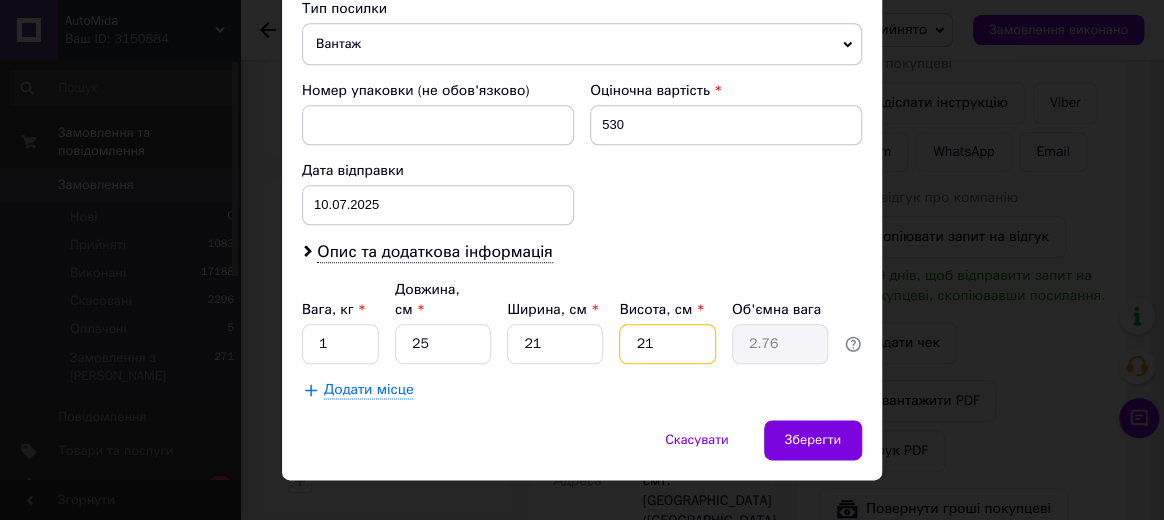 type on "21" 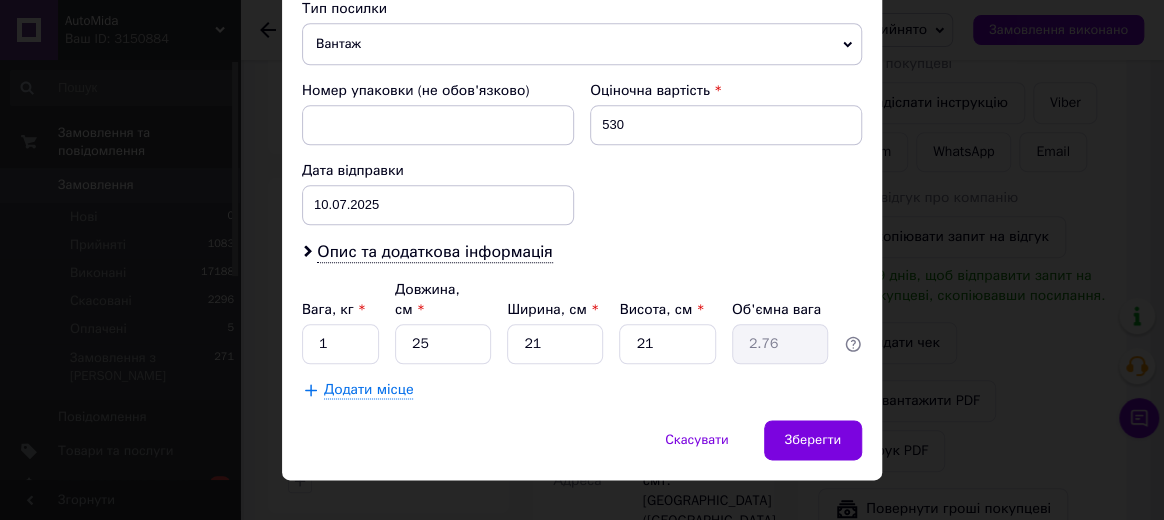 click on "Спосіб доставки Нова Пошта (платна) Платник Отримувач Відправник Прізвище отримувача Ярошенко Ім'я отримувача Світлана По батькові отримувача Телефон отримувача +380638228101 Тип доставки У відділенні Кур'єром В поштоматі Місто смт. Томаківка (Дніпропетровська обл., Нікопольський р-н.) Відділення №1: вул. Січова, 2а Місце відправки м. Черкаси (Черкаська обл.): №9 (до 30 кг на одне місце): вул. Остафія Дашкевича, 34 Немає збігів. Спробуйте змінити умови пошуку Додати ще місце відправки Тип посилки Вантаж Документи Номер упаковки (не обов'язково) Оціночна вартість 530 < >" at bounding box center (582, -134) 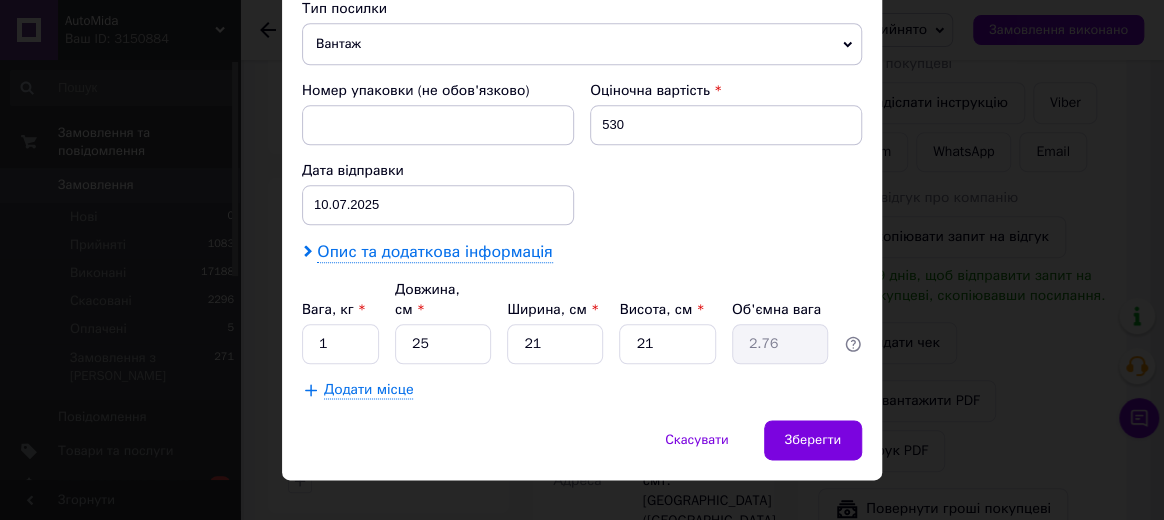 click on "Опис та додаткова інформація" at bounding box center (434, 252) 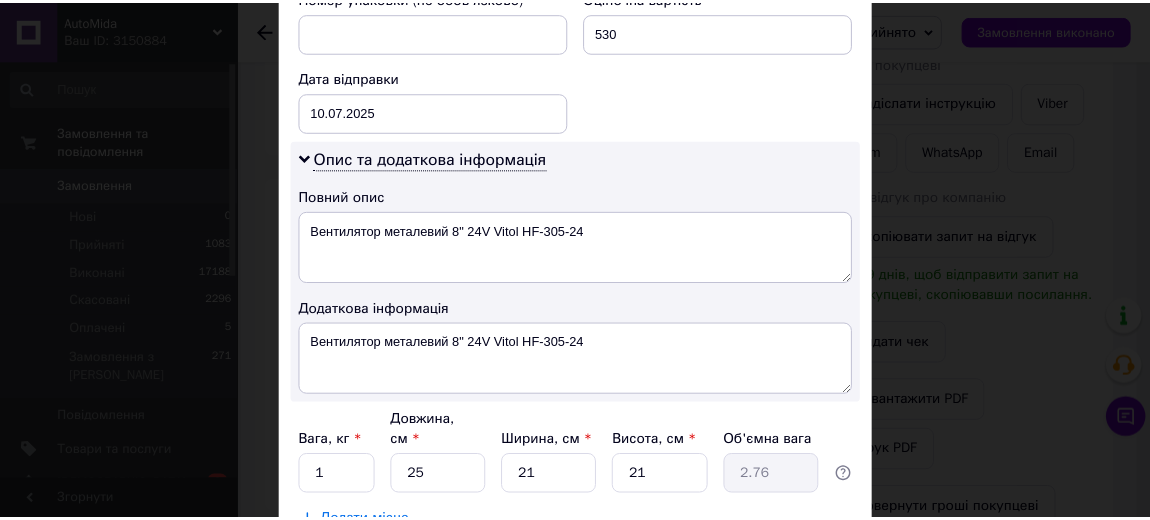 scroll, scrollTop: 1043, scrollLeft: 0, axis: vertical 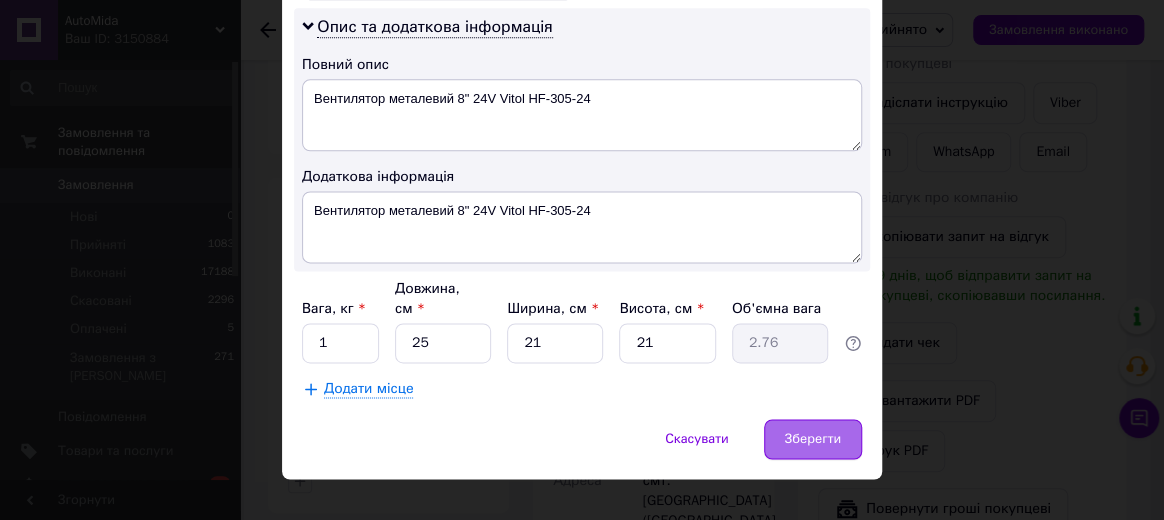 click on "Зберегти" at bounding box center [813, 439] 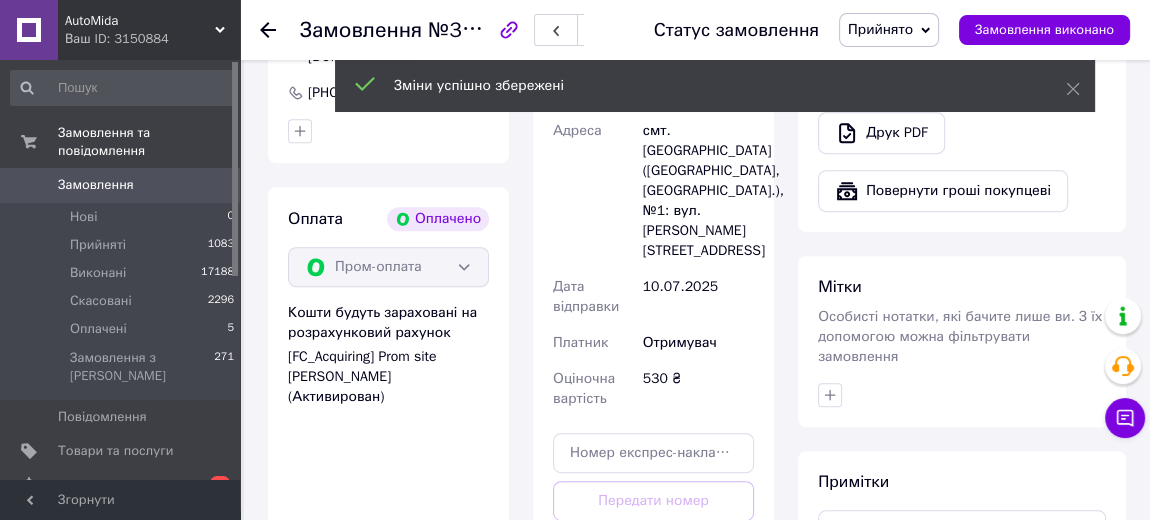 scroll, scrollTop: 786, scrollLeft: 0, axis: vertical 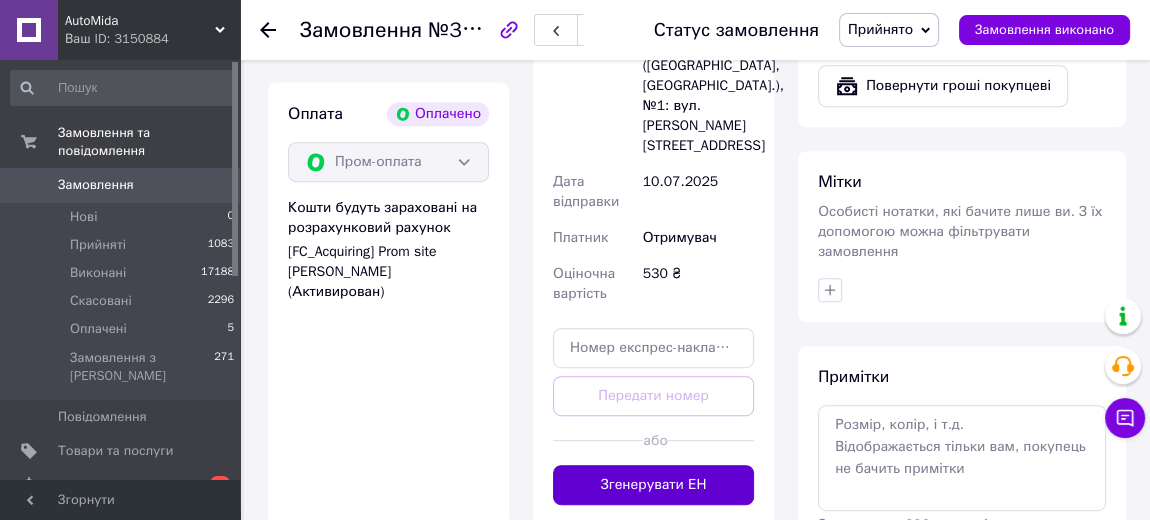click on "Згенерувати ЕН" at bounding box center [653, 485] 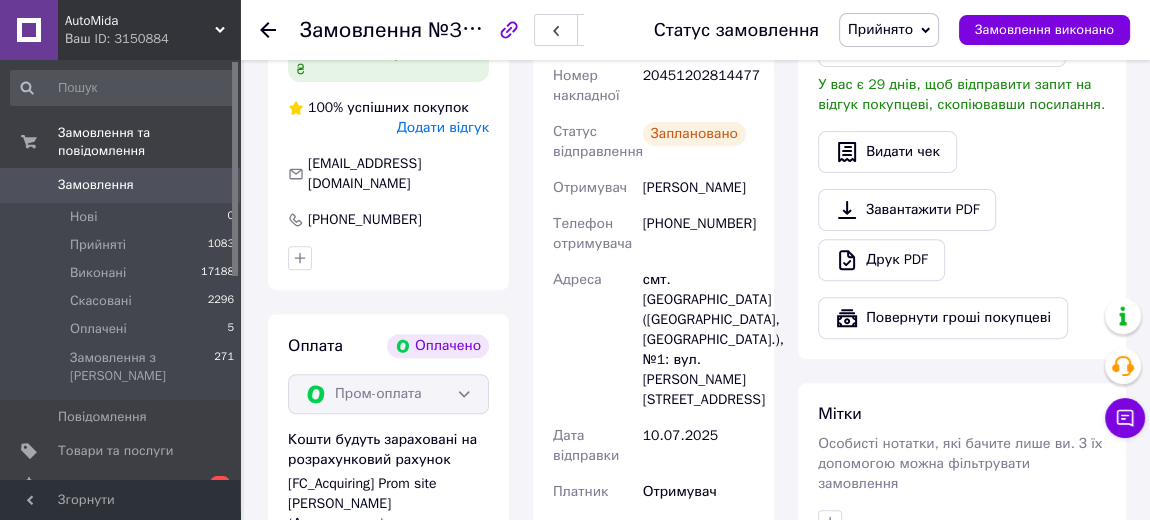 scroll, scrollTop: 513, scrollLeft: 0, axis: vertical 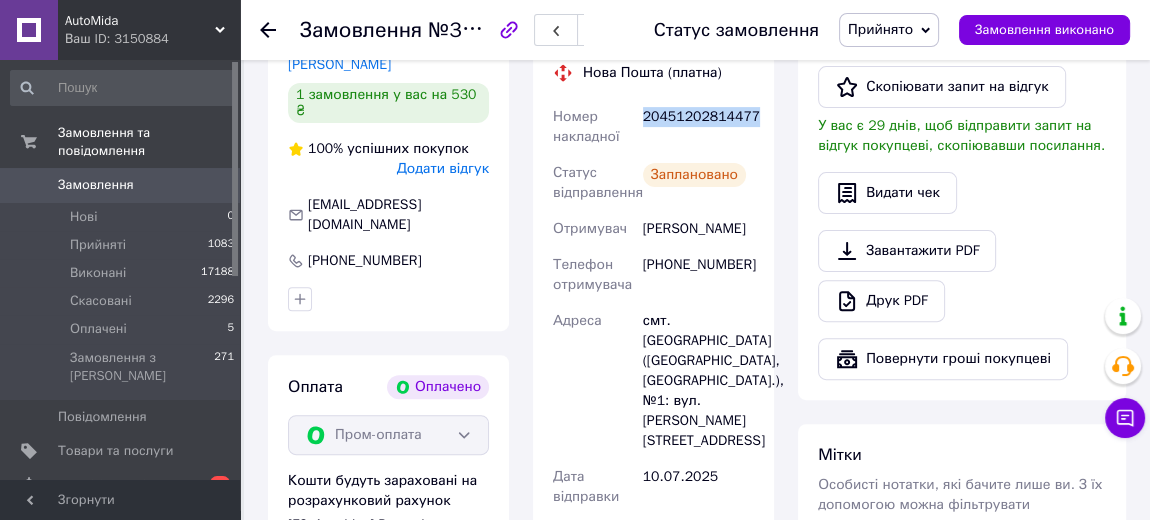 drag, startPoint x: 642, startPoint y: 120, endPoint x: 746, endPoint y: 124, distance: 104.0769 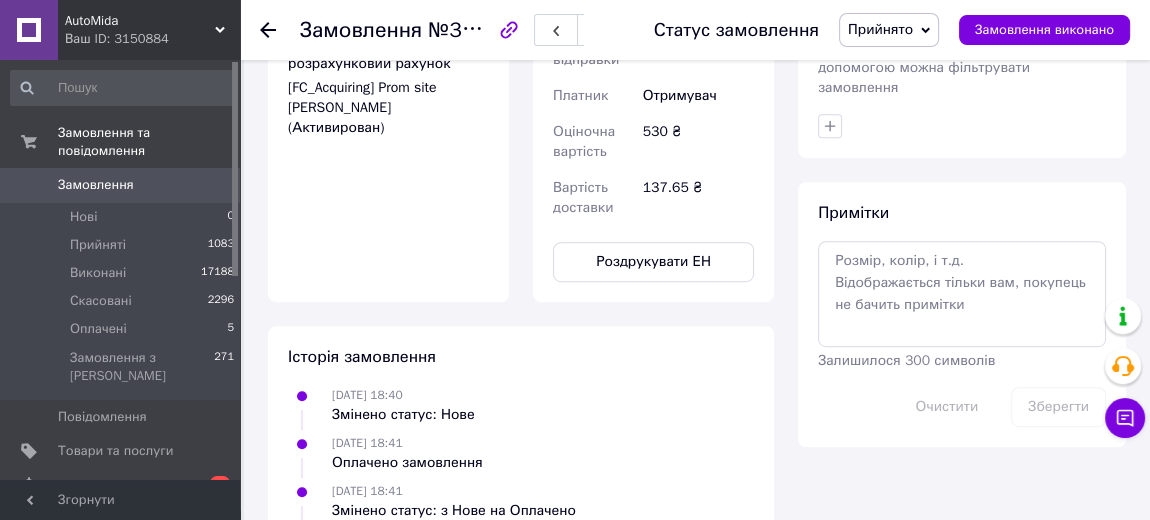 scroll, scrollTop: 968, scrollLeft: 0, axis: vertical 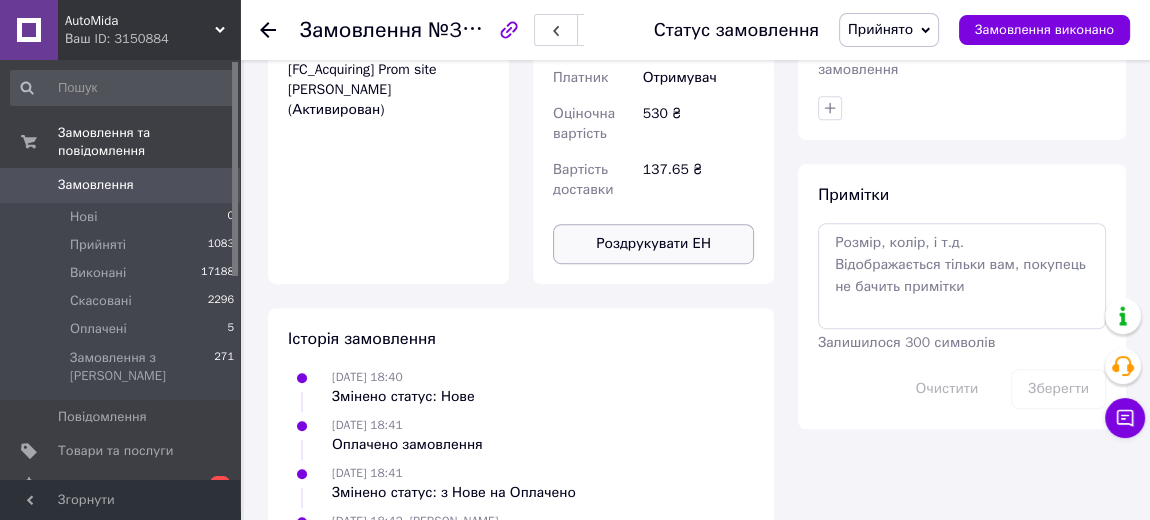 click on "Роздрукувати ЕН" at bounding box center [653, 244] 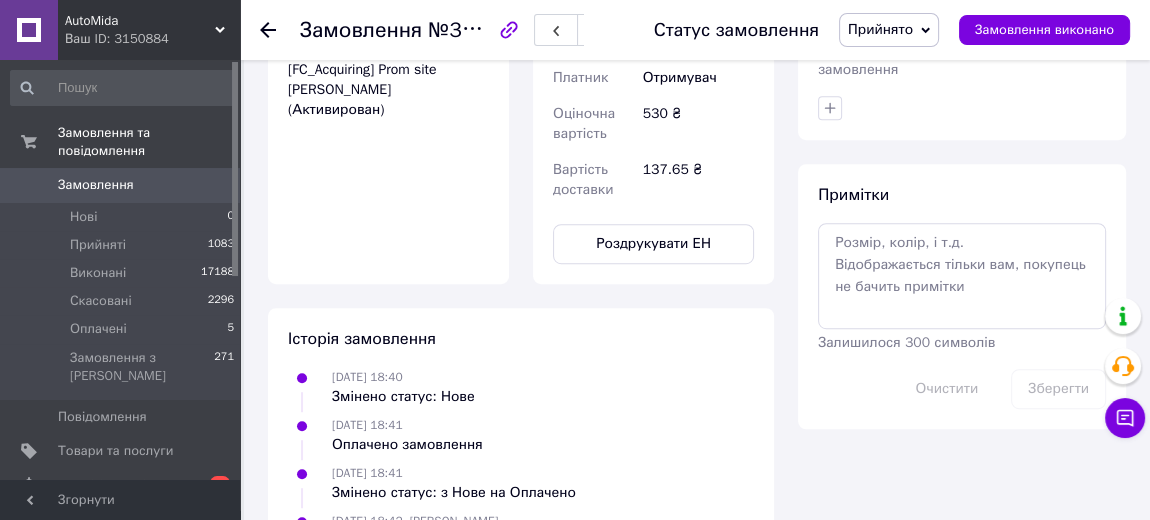 drag, startPoint x: 264, startPoint y: 27, endPoint x: 232, endPoint y: 5, distance: 38.832977 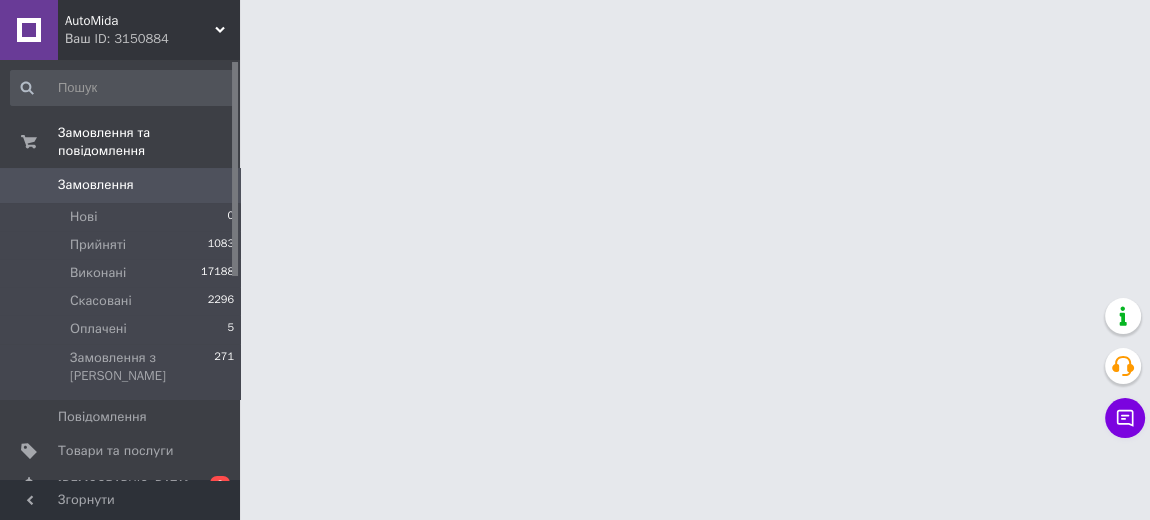 scroll, scrollTop: 0, scrollLeft: 0, axis: both 